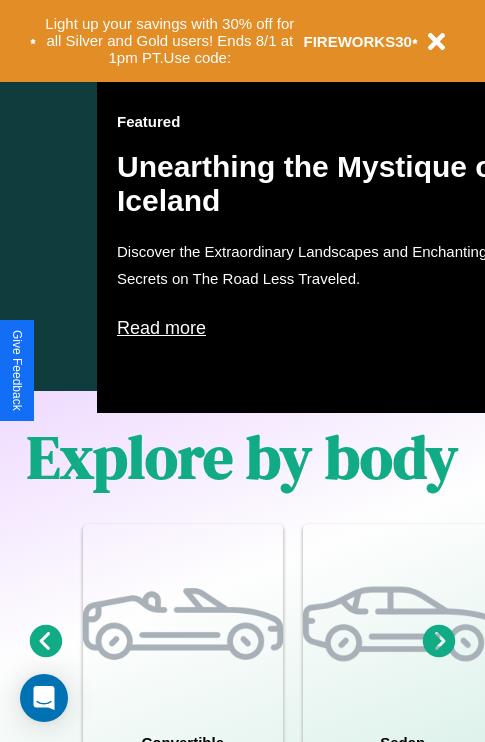 scroll, scrollTop: 1285, scrollLeft: 0, axis: vertical 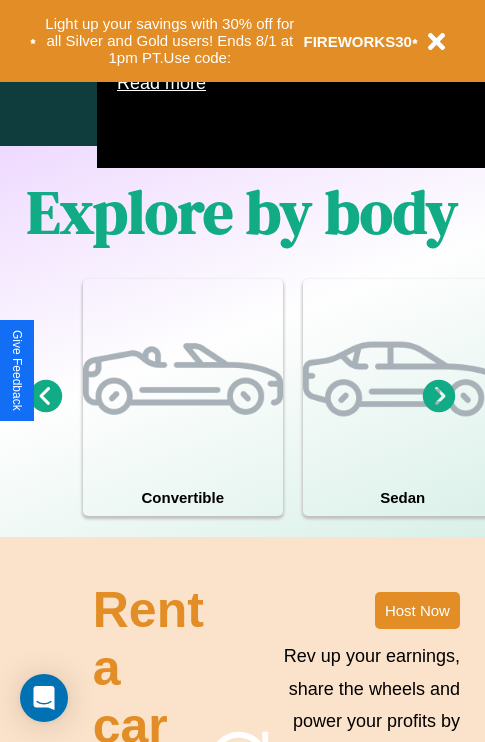 click 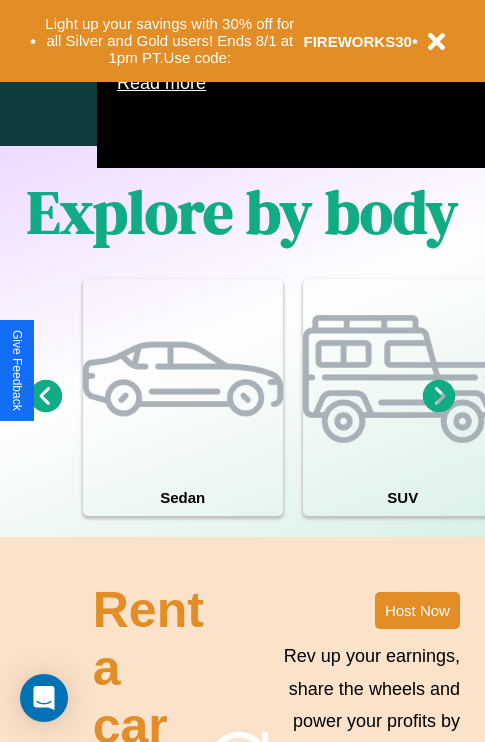 click 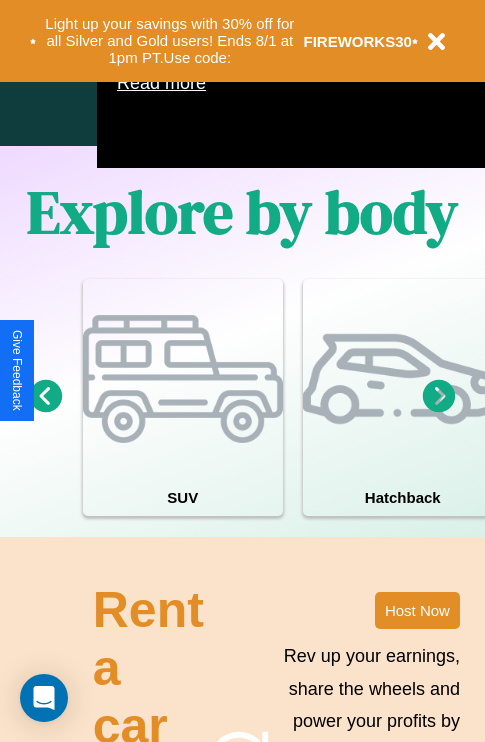 click 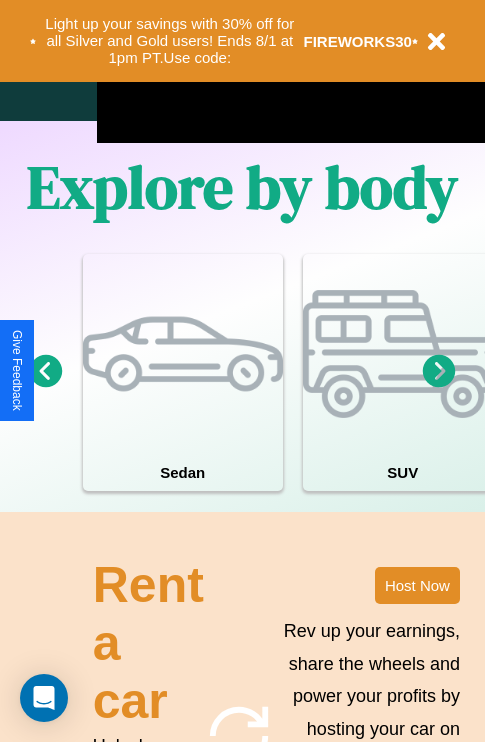 scroll, scrollTop: 1285, scrollLeft: 0, axis: vertical 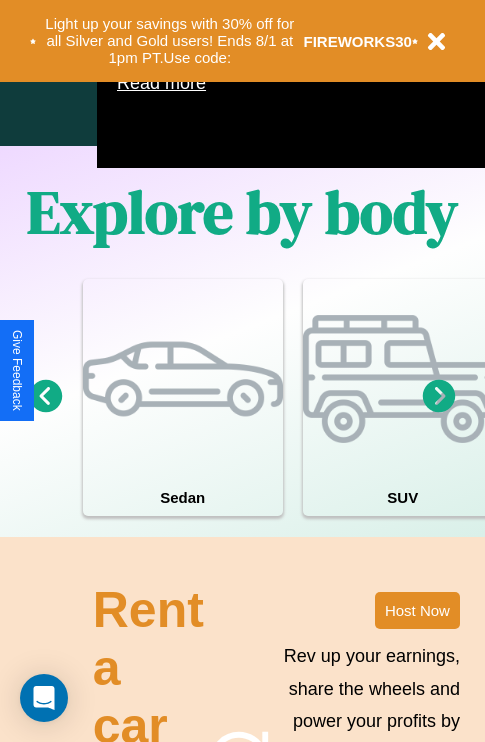 click 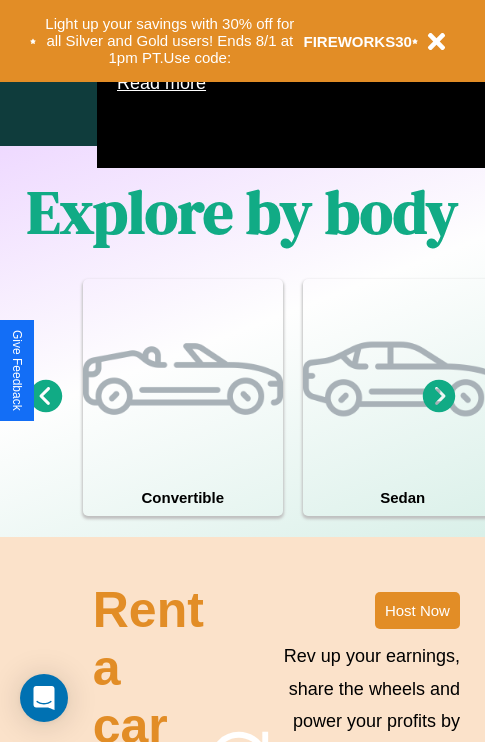 click 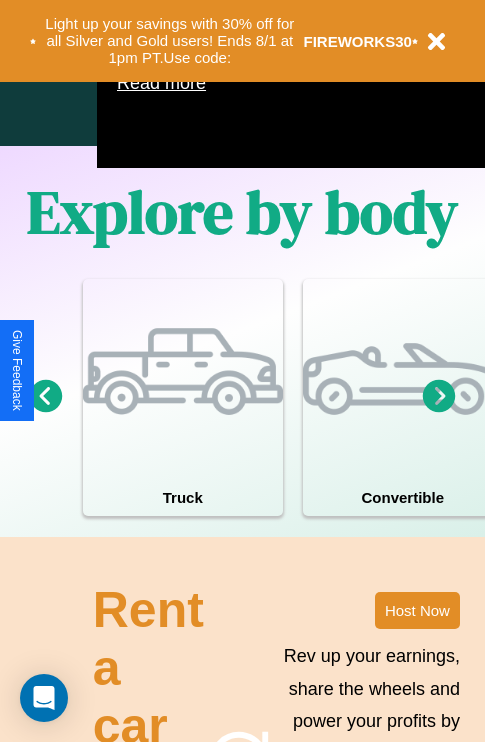 click 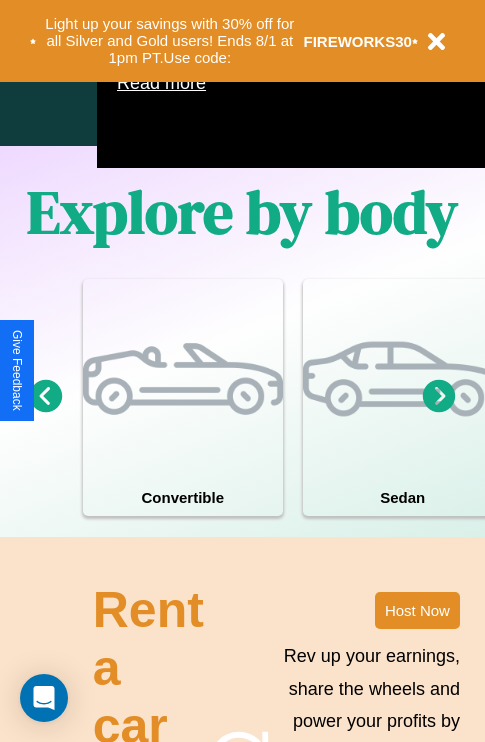 click 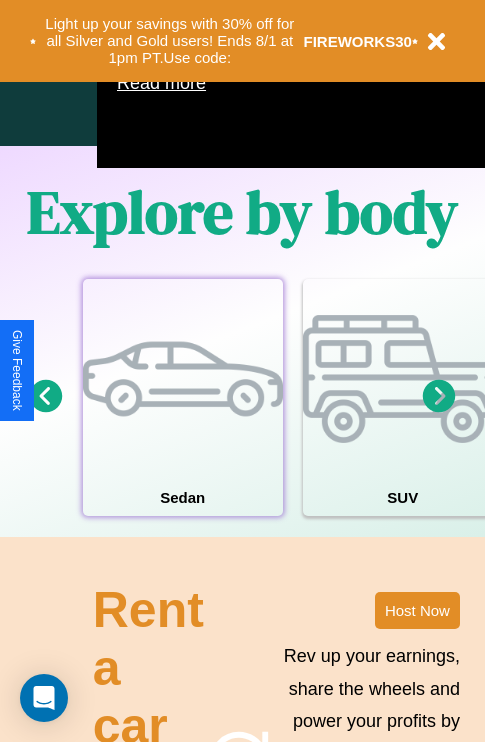 click at bounding box center (183, 379) 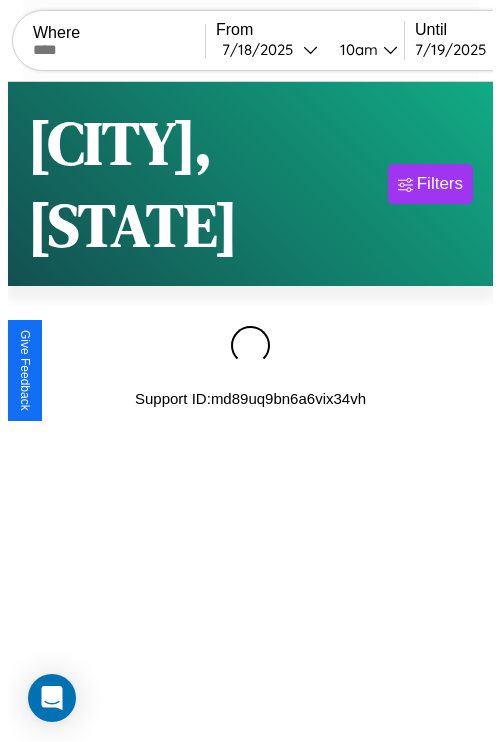 scroll, scrollTop: 0, scrollLeft: 0, axis: both 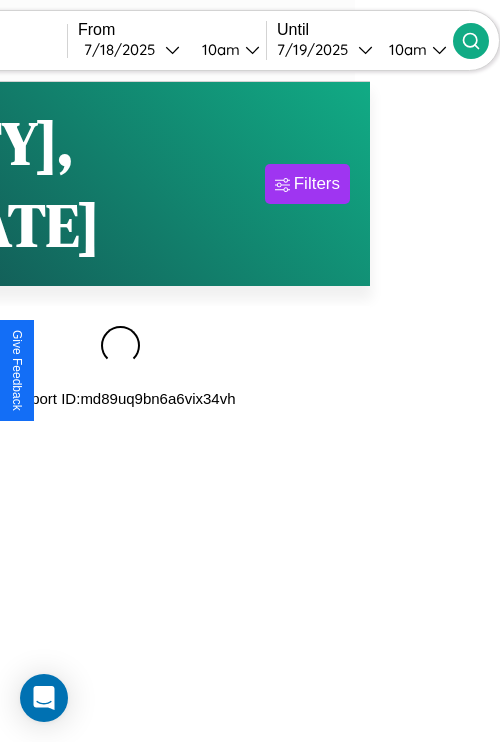 type on "*****" 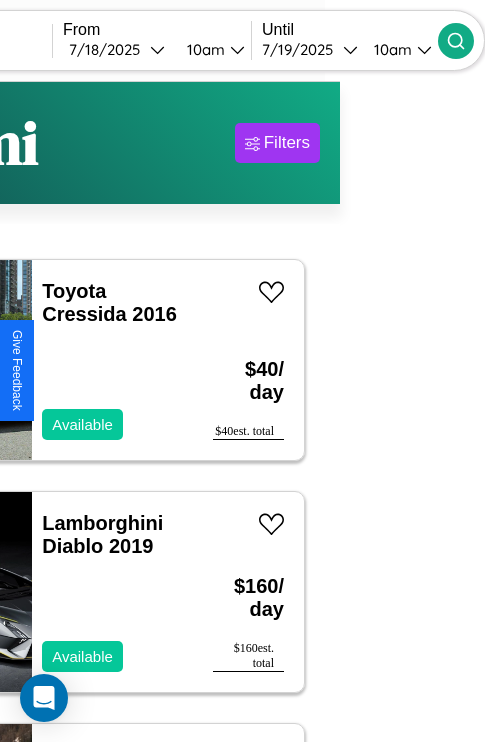 scroll, scrollTop: 24, scrollLeft: 136, axis: both 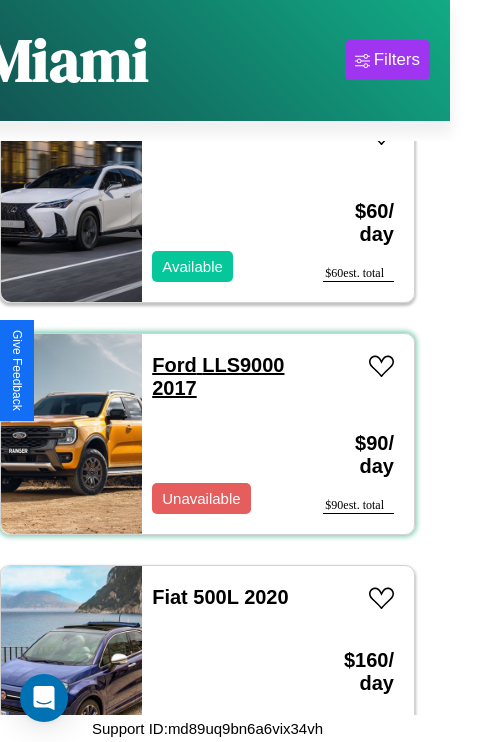 click on "Ford   LLS9000   2017" at bounding box center (218, 376) 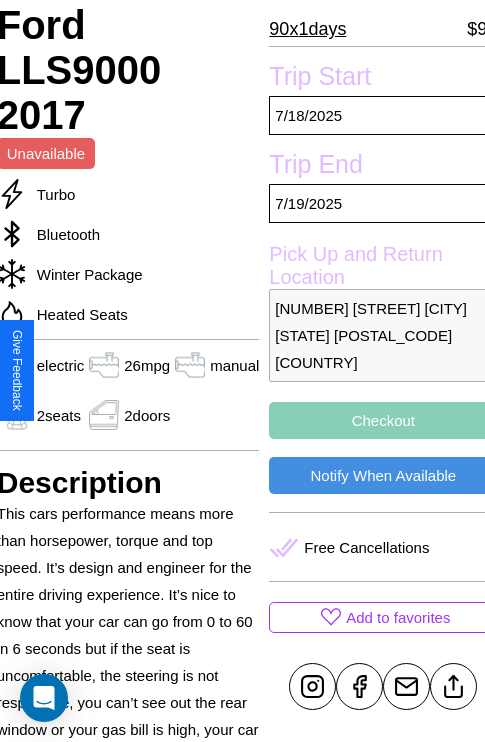 scroll, scrollTop: 497, scrollLeft: 80, axis: both 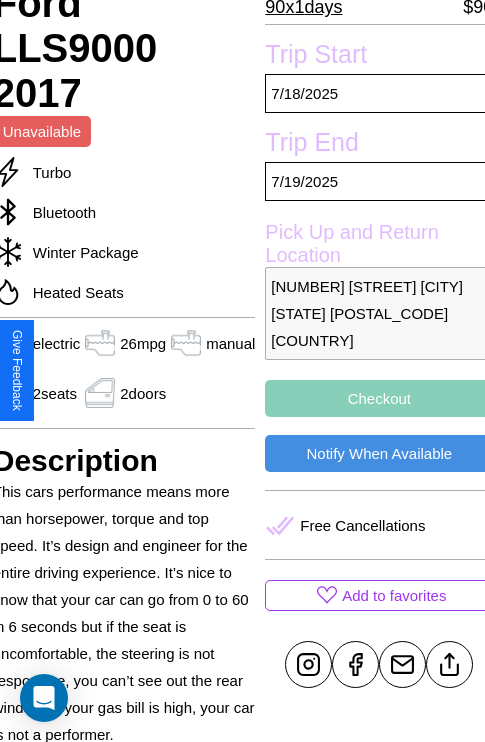 click on "Checkout" at bounding box center (379, 398) 